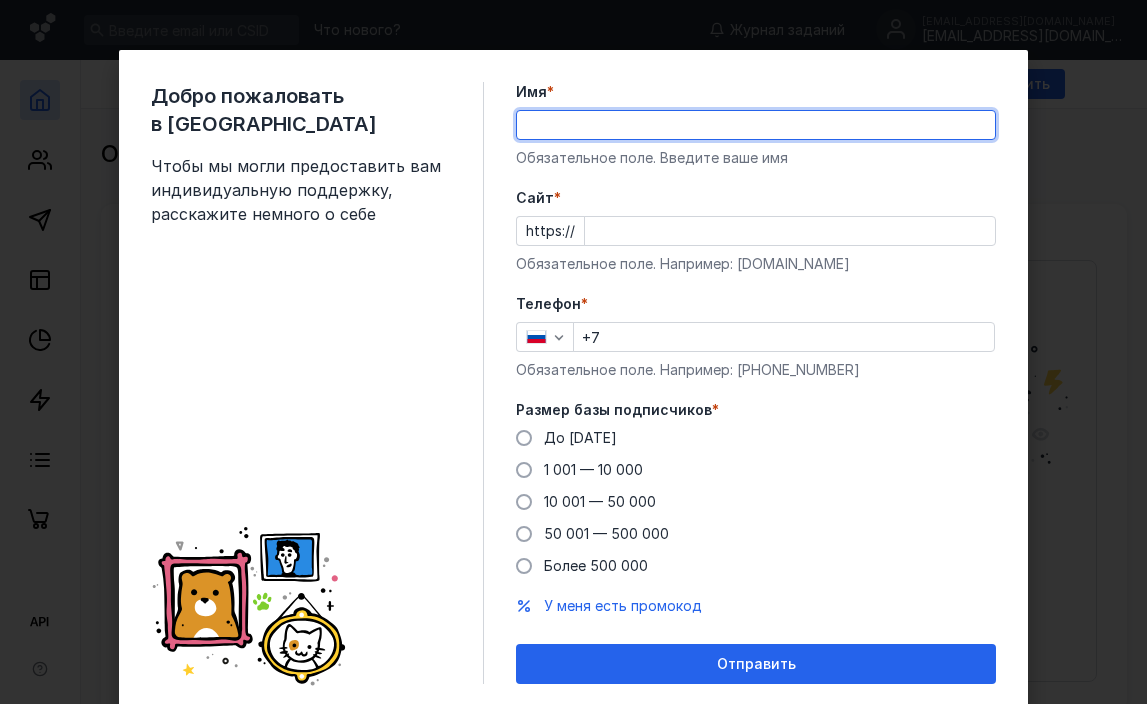 scroll, scrollTop: 0, scrollLeft: 0, axis: both 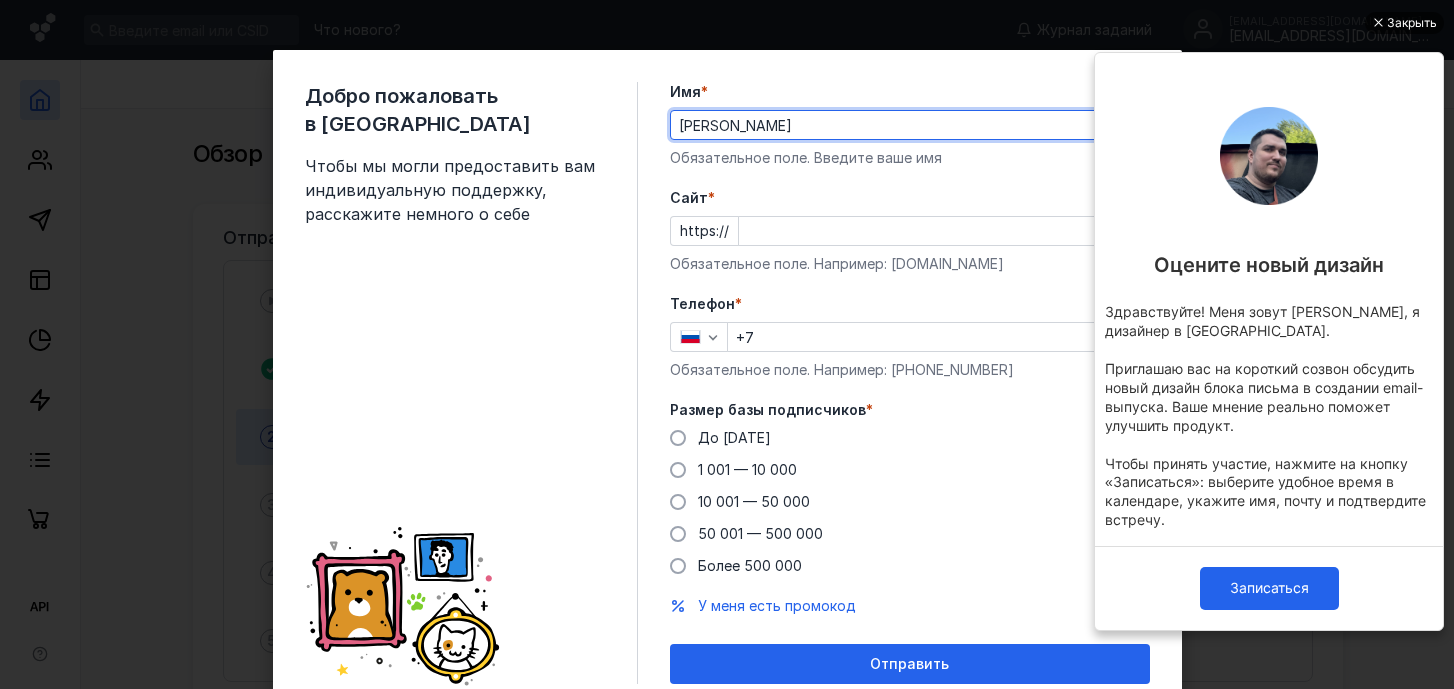 type on "[PERSON_NAME]" 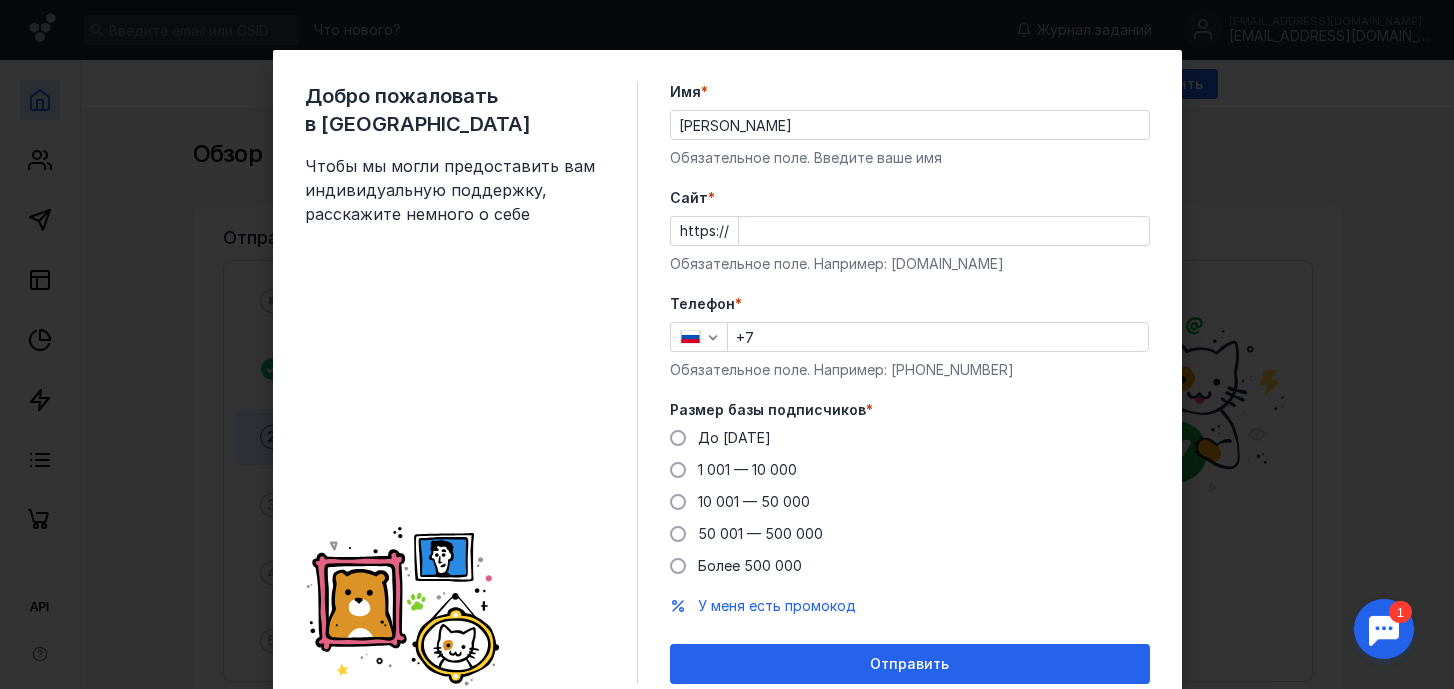scroll, scrollTop: 0, scrollLeft: 0, axis: both 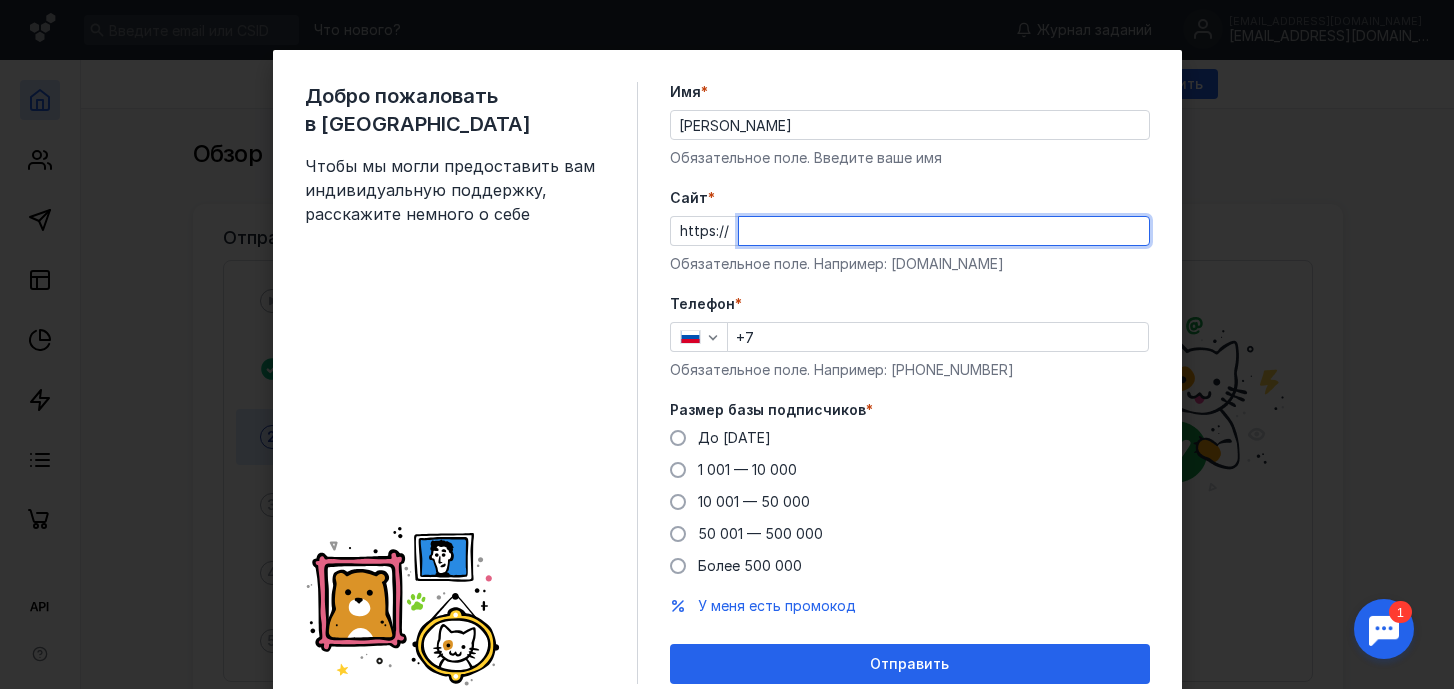 click on "Cайт  *" at bounding box center [944, 231] 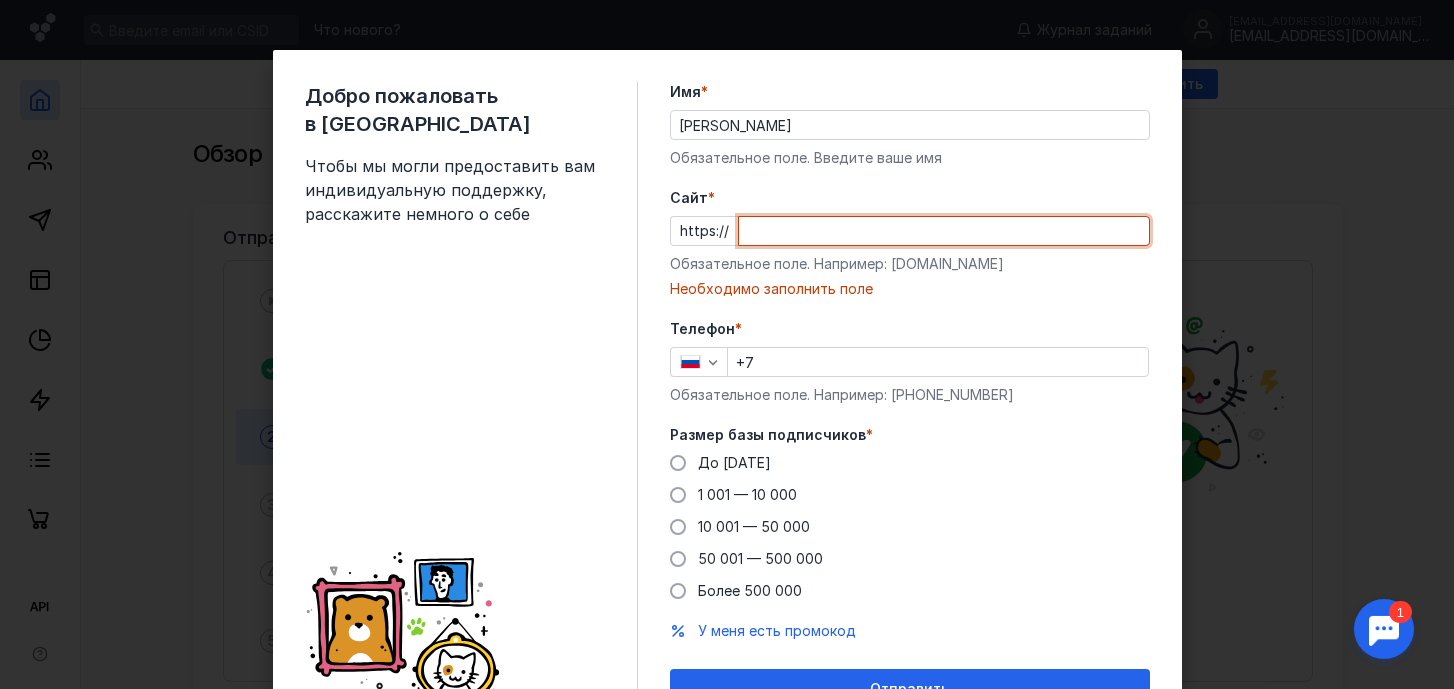 paste on "[DOMAIN_NAME][URL]" 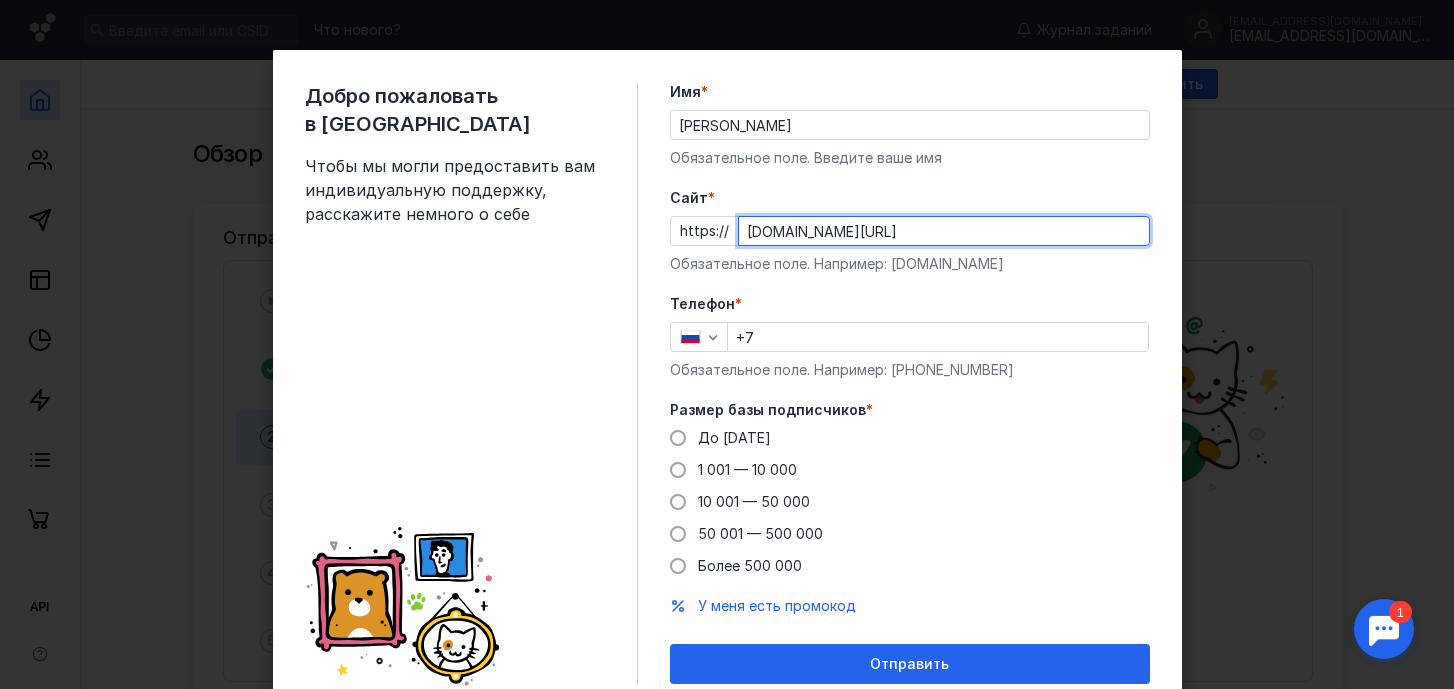 type on "[DOMAIN_NAME][URL]" 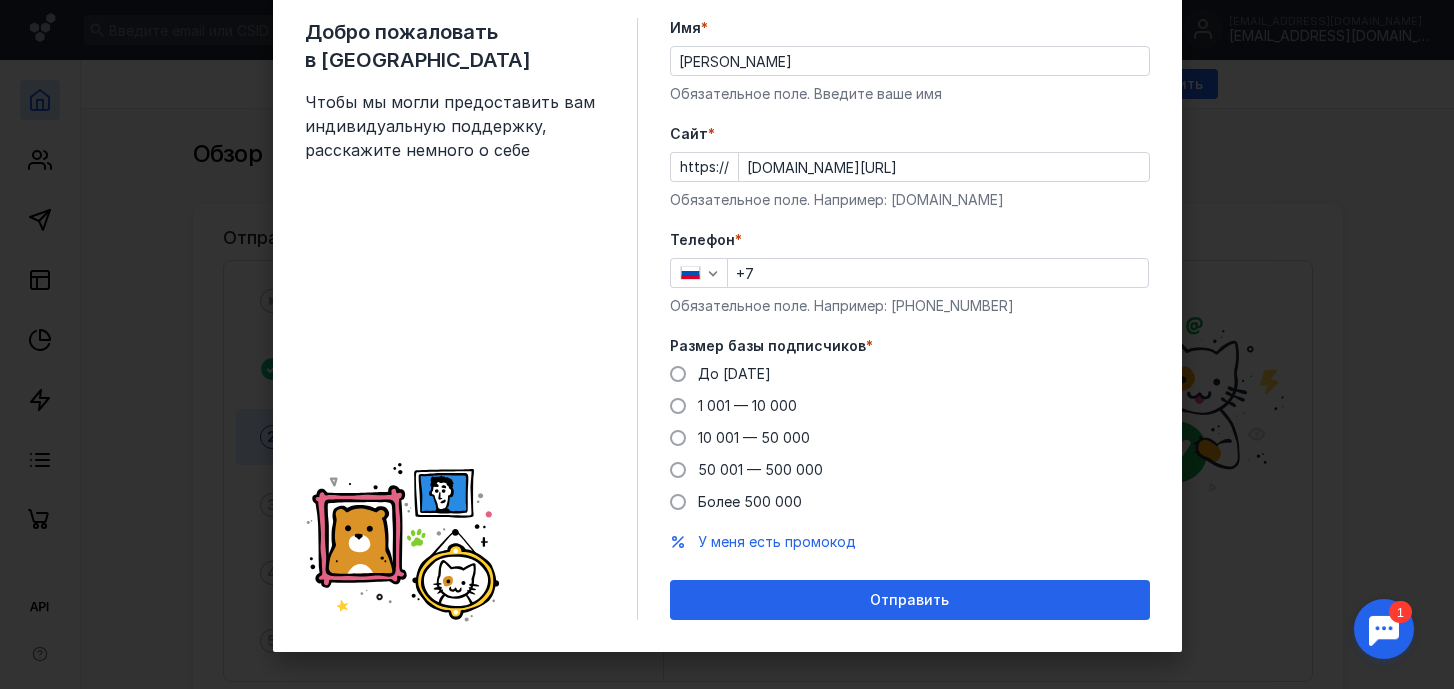 scroll, scrollTop: 73, scrollLeft: 0, axis: vertical 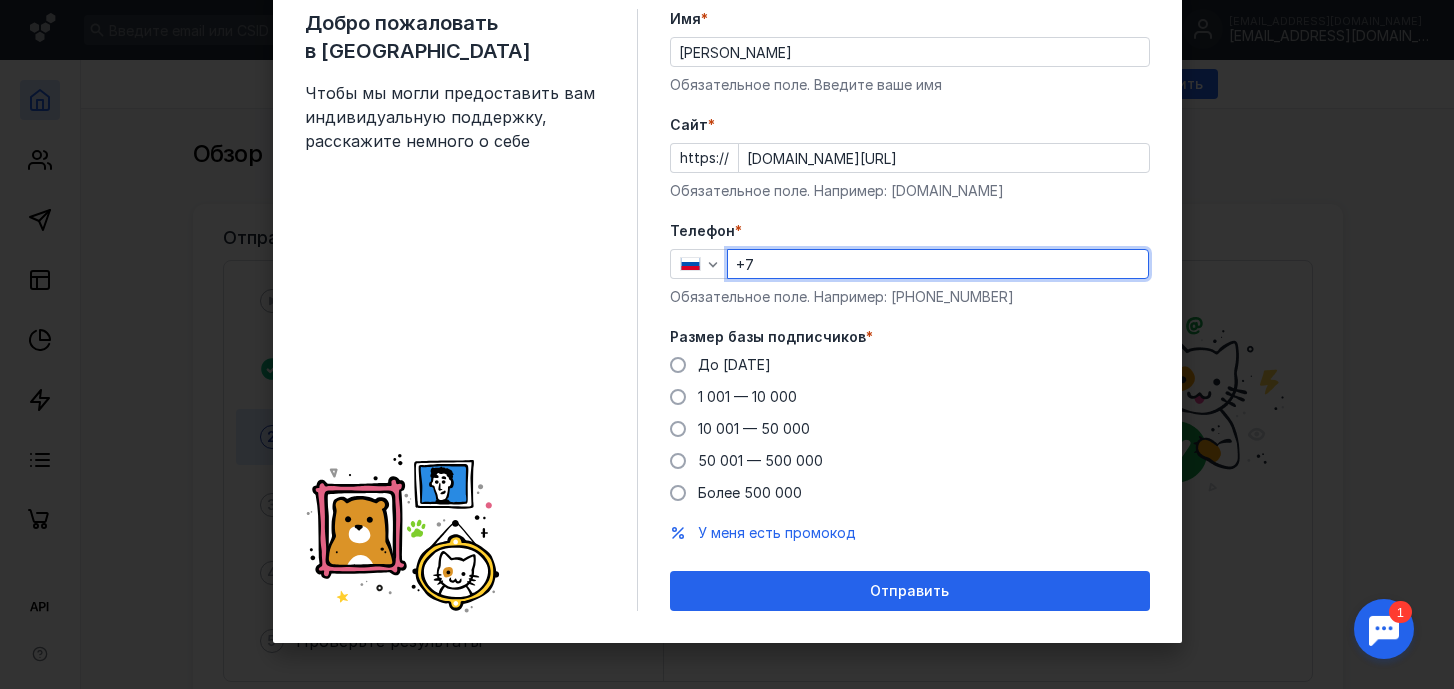click on "+7" at bounding box center (938, 264) 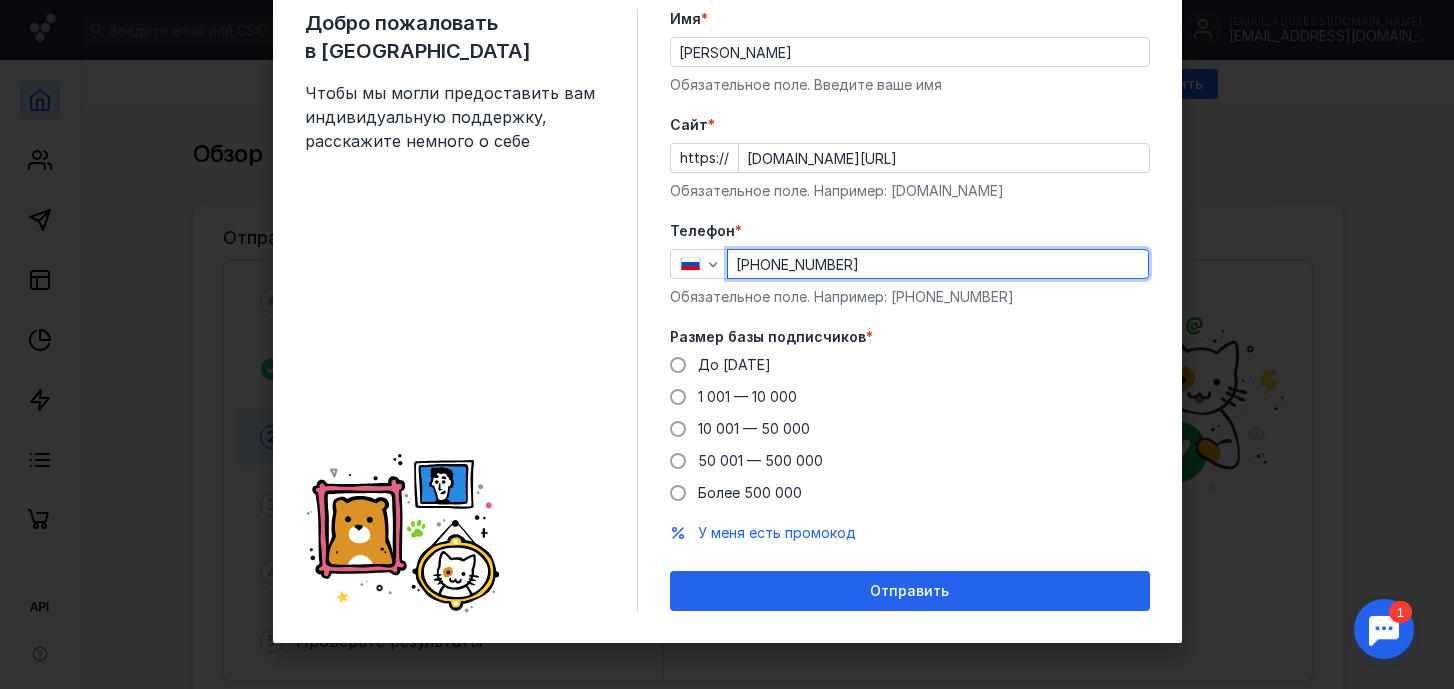 scroll, scrollTop: 77, scrollLeft: 0, axis: vertical 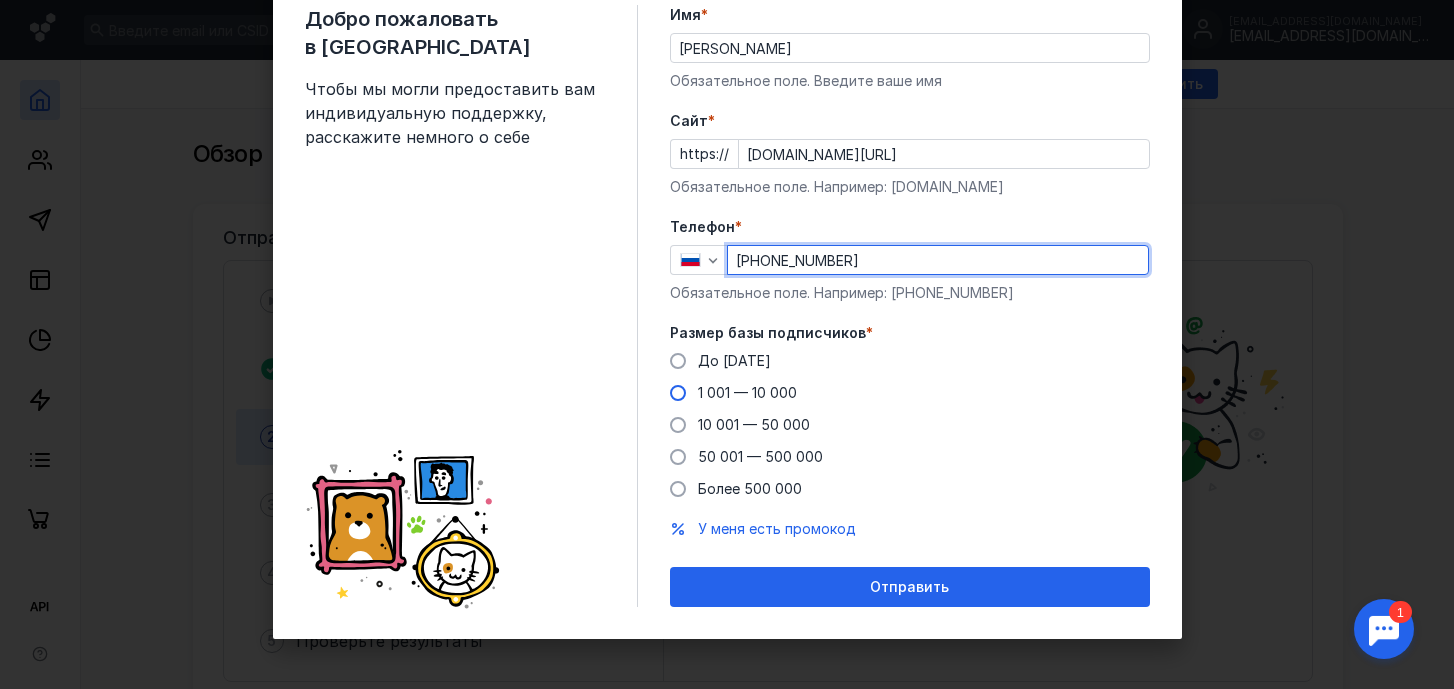 type on "[PHONE_NUMBER]" 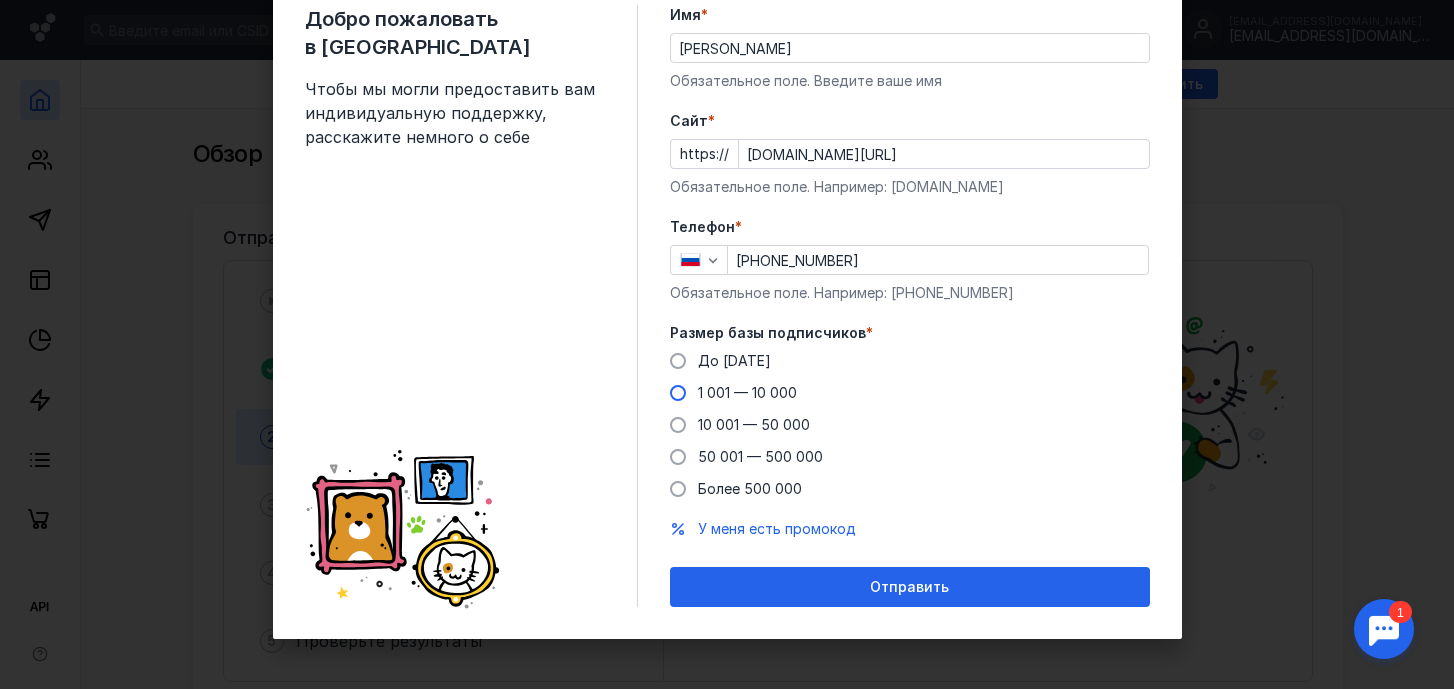 click at bounding box center [678, 393] 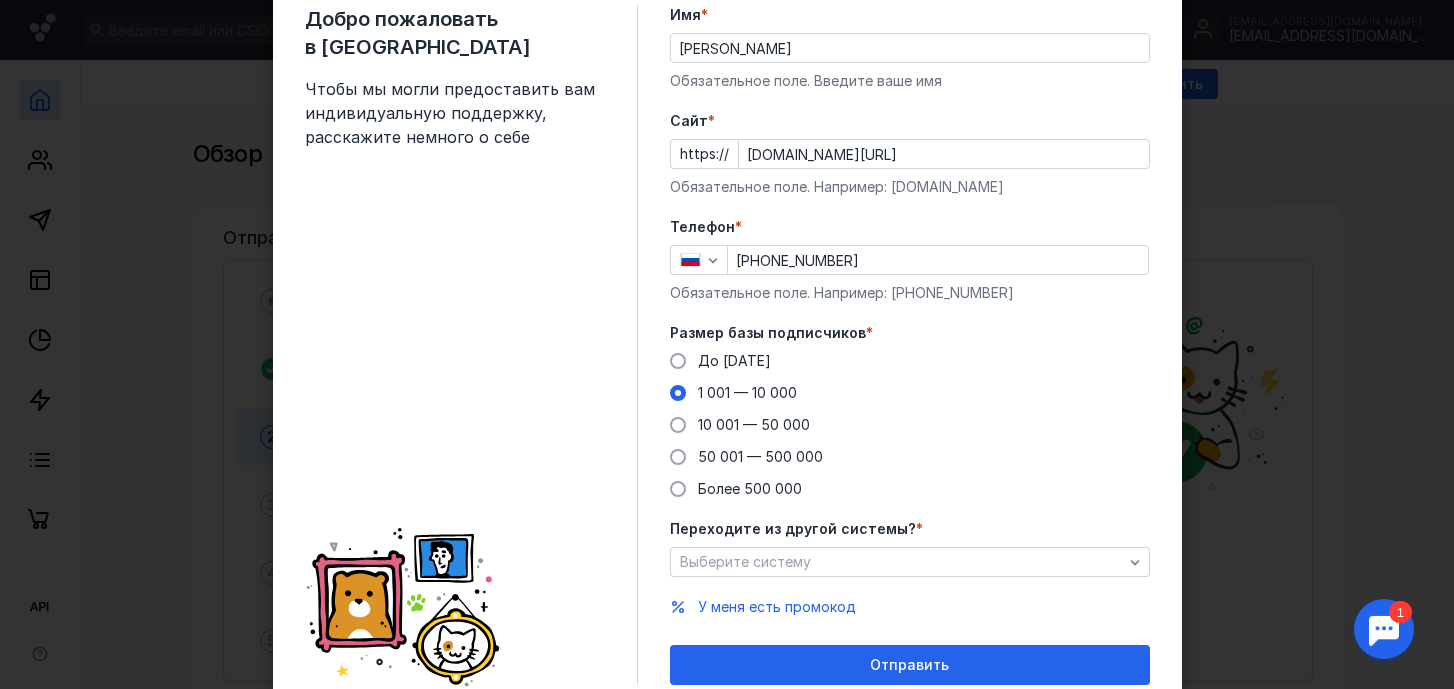 scroll, scrollTop: 155, scrollLeft: 0, axis: vertical 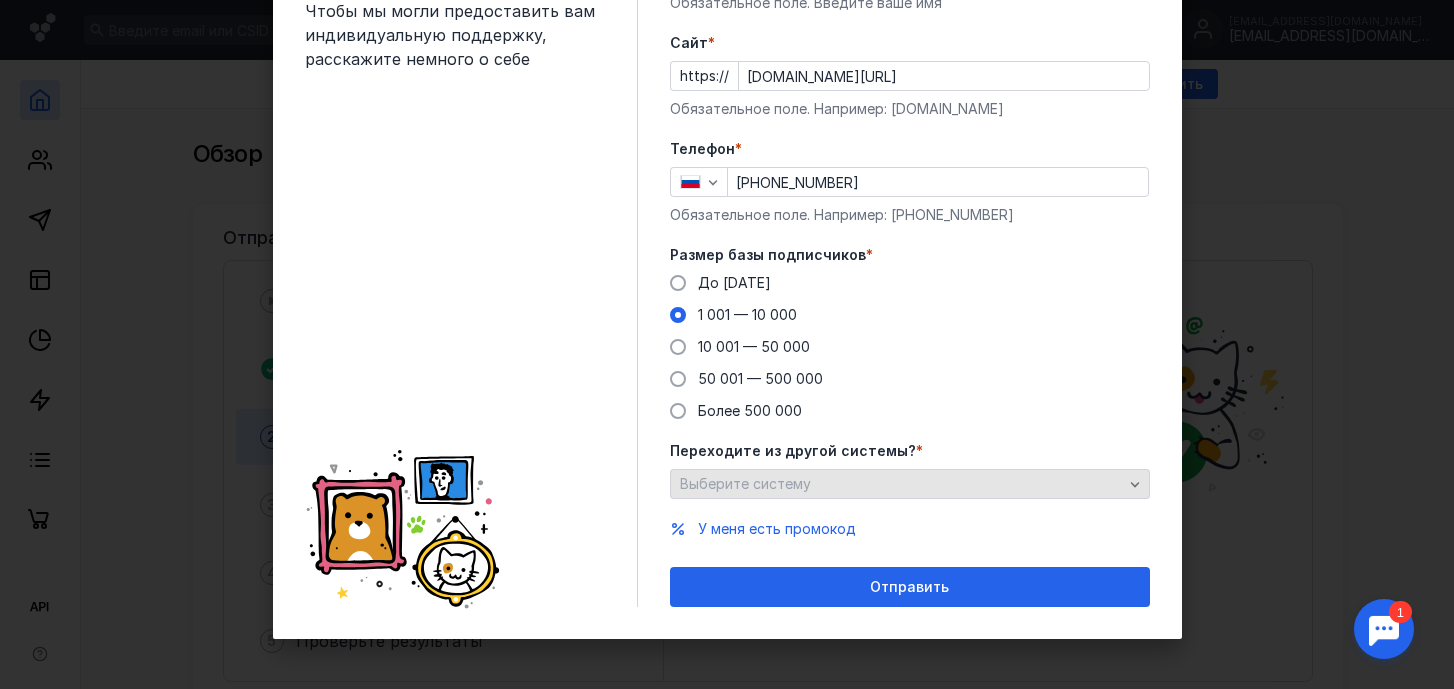click on "Выберите систему" at bounding box center [901, 484] 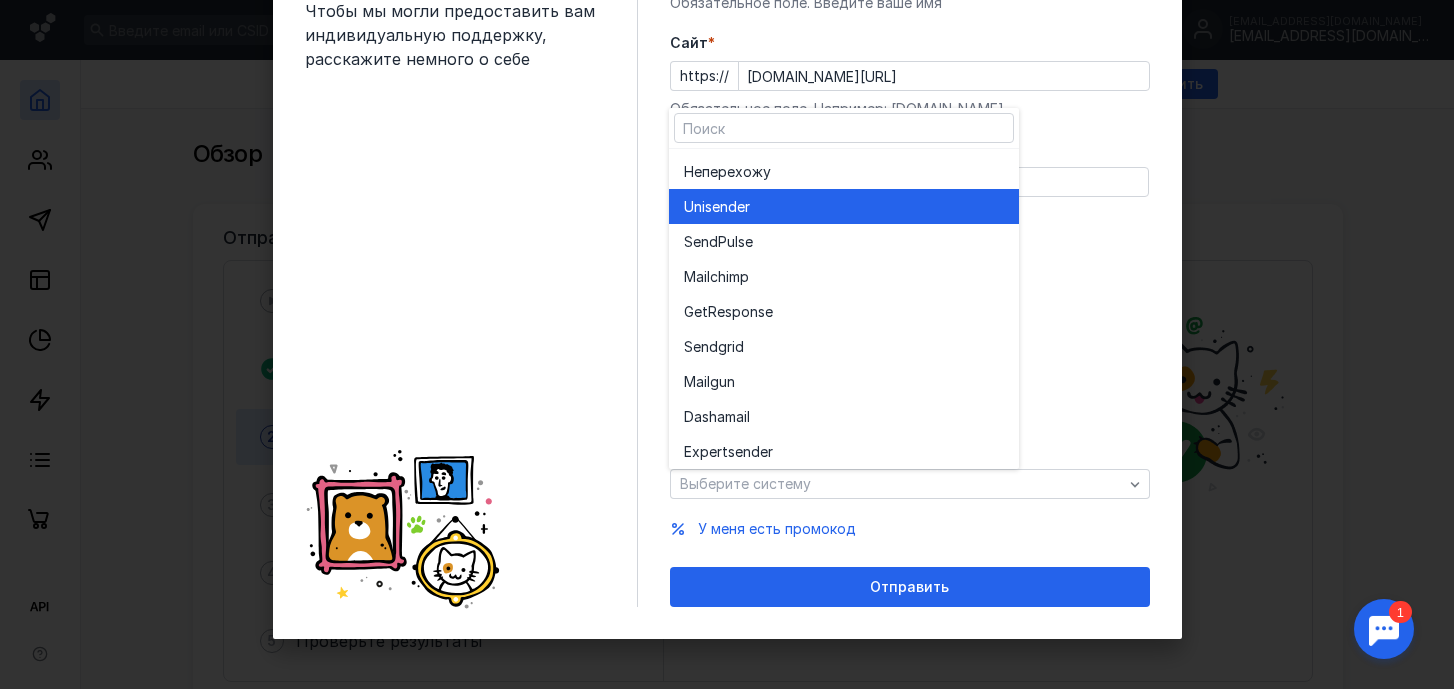 click on "Unisende r" at bounding box center [844, 207] 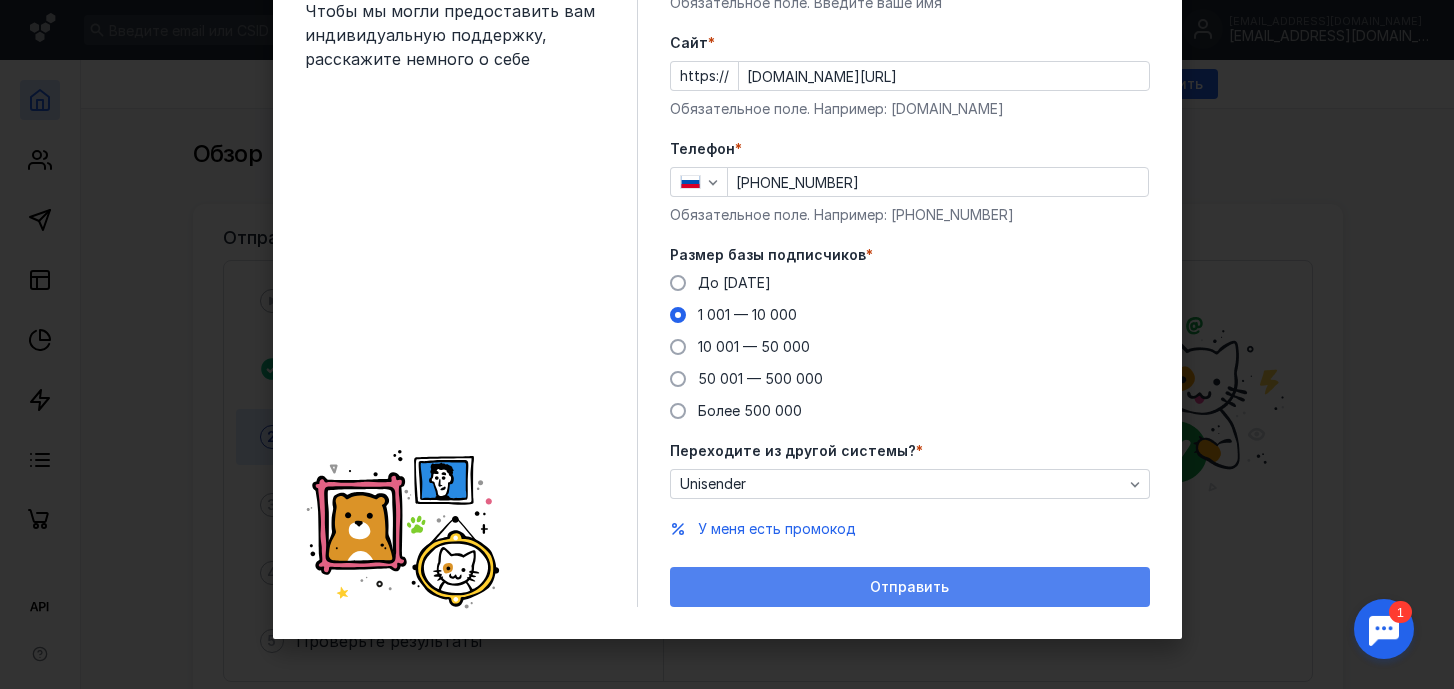 click on "Отправить" at bounding box center (910, 587) 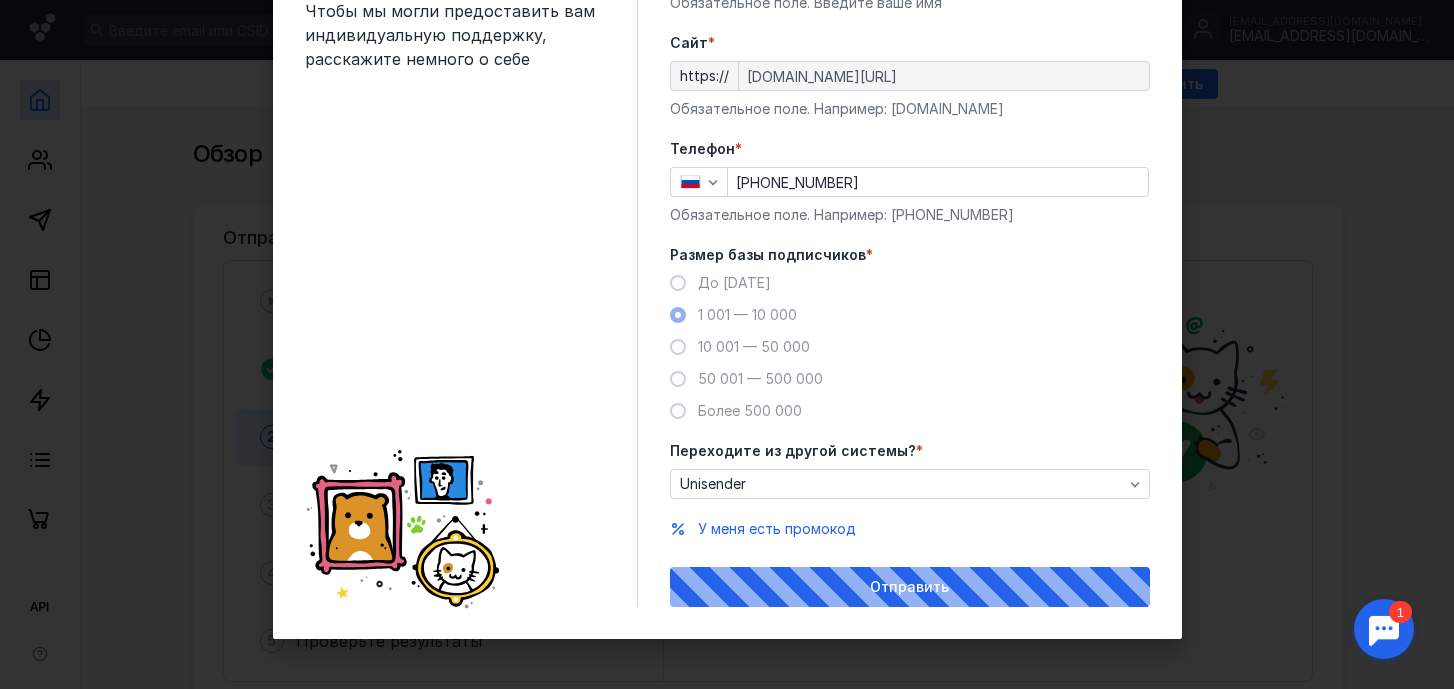 scroll, scrollTop: 0, scrollLeft: 0, axis: both 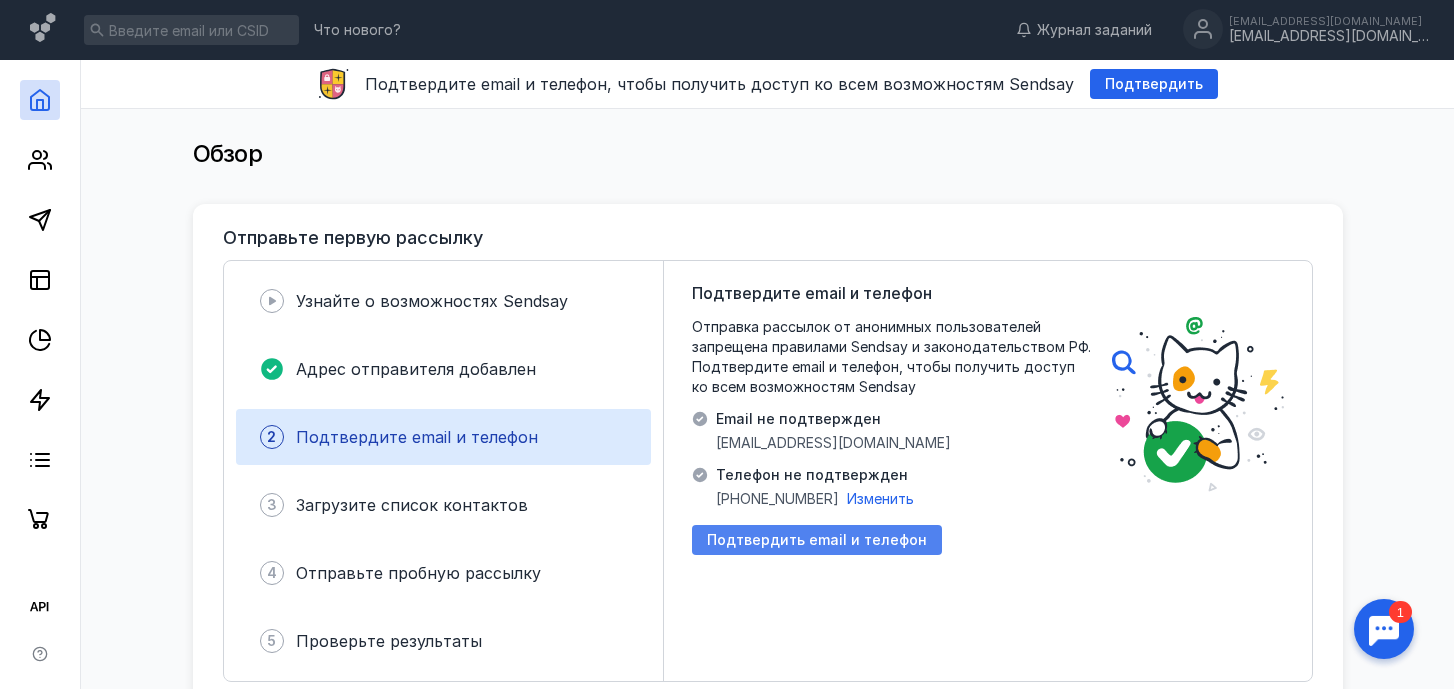 click on "Подтвердить email и телефон" at bounding box center (817, 540) 